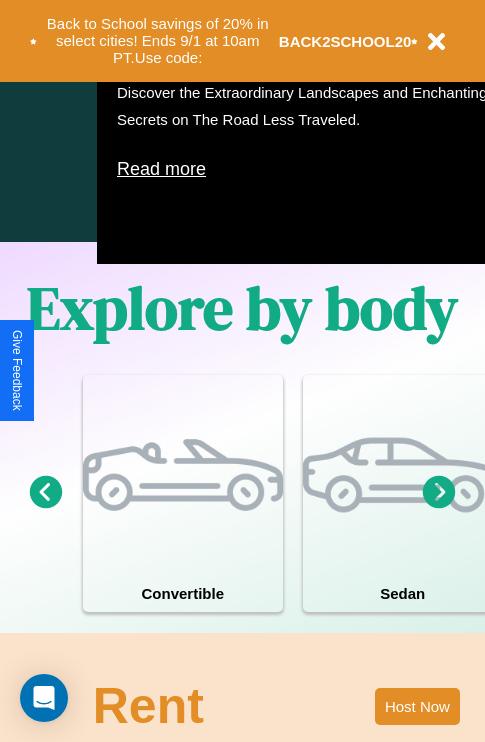 scroll, scrollTop: 1285, scrollLeft: 0, axis: vertical 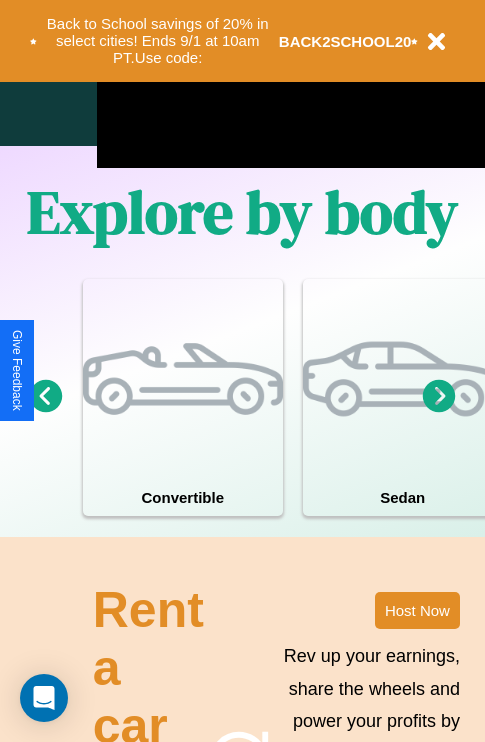 click 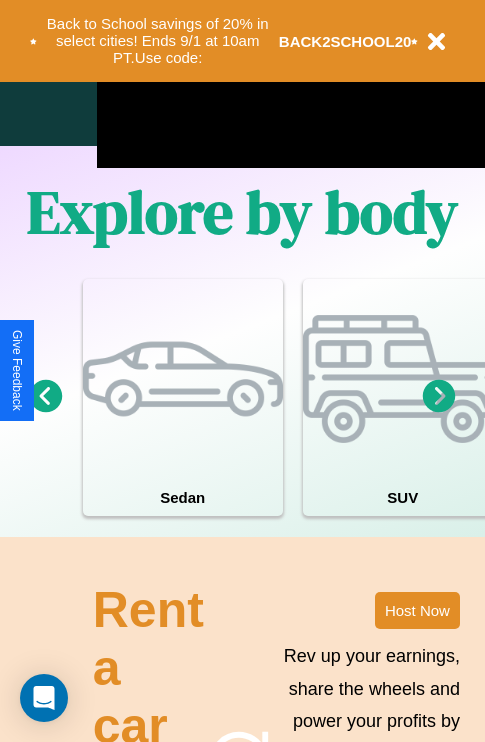 click 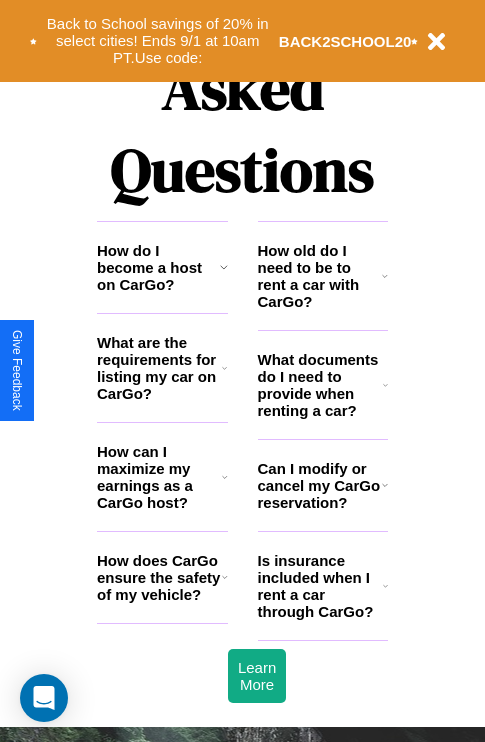 scroll, scrollTop: 2423, scrollLeft: 0, axis: vertical 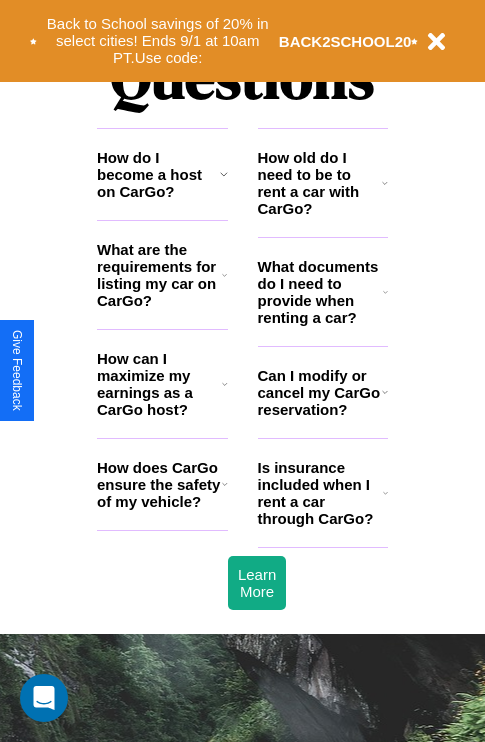 click on "What are the requirements for listing my car on CarGo?" at bounding box center [159, 275] 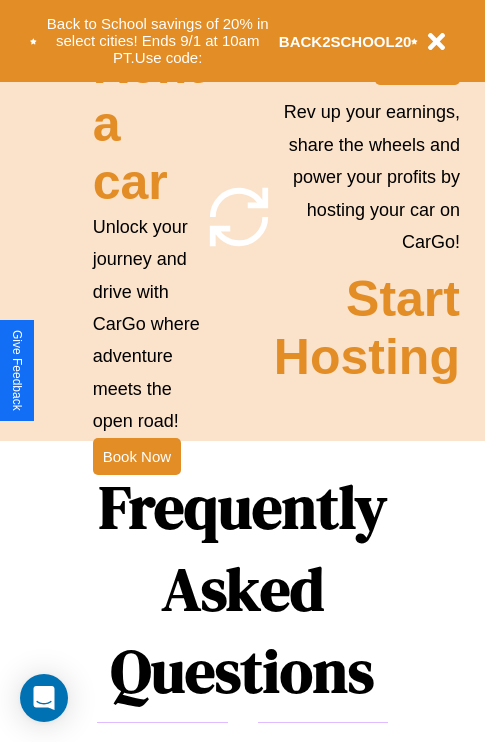 scroll, scrollTop: 1558, scrollLeft: 0, axis: vertical 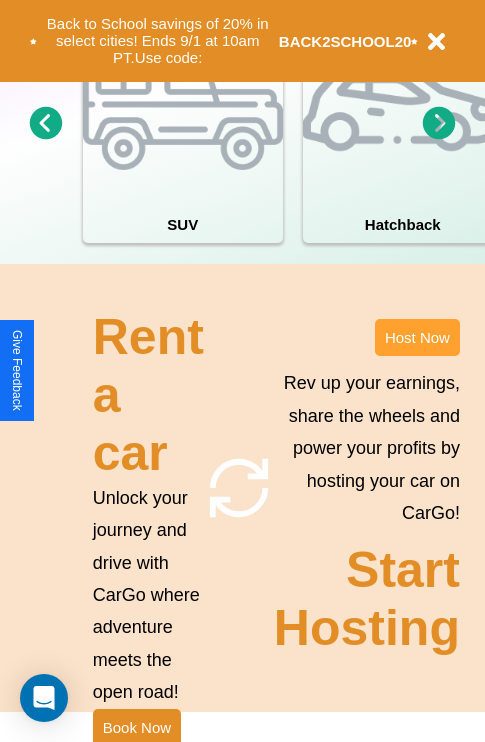 click on "Host Now" at bounding box center [417, 337] 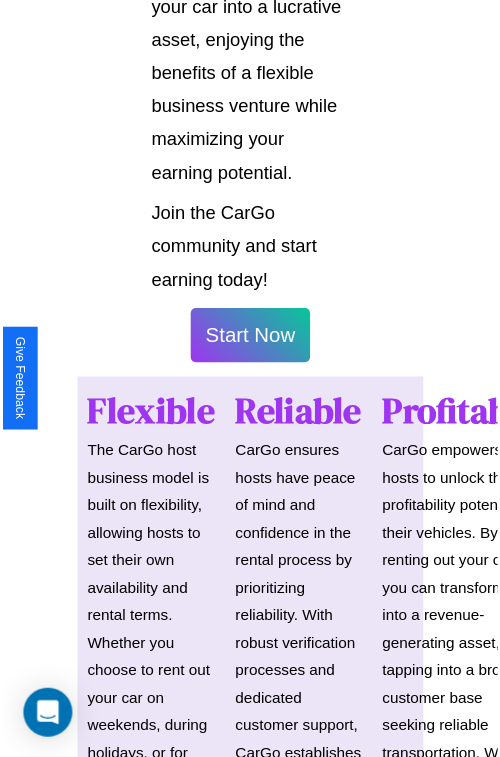 scroll, scrollTop: 1417, scrollLeft: 0, axis: vertical 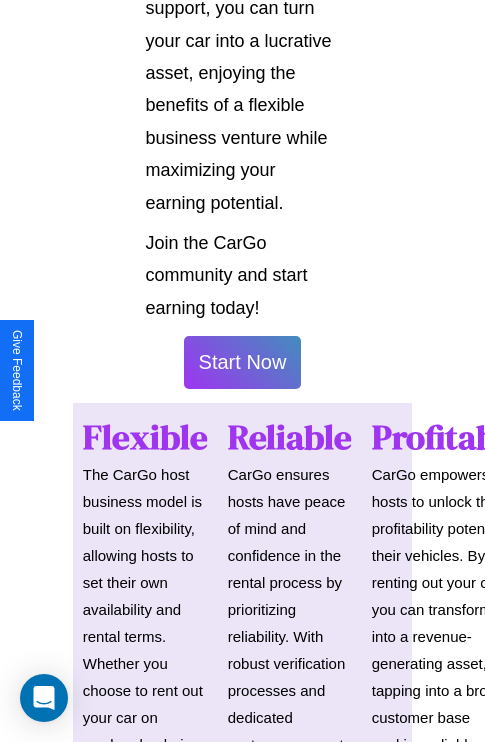 click on "Start Now" at bounding box center [243, 362] 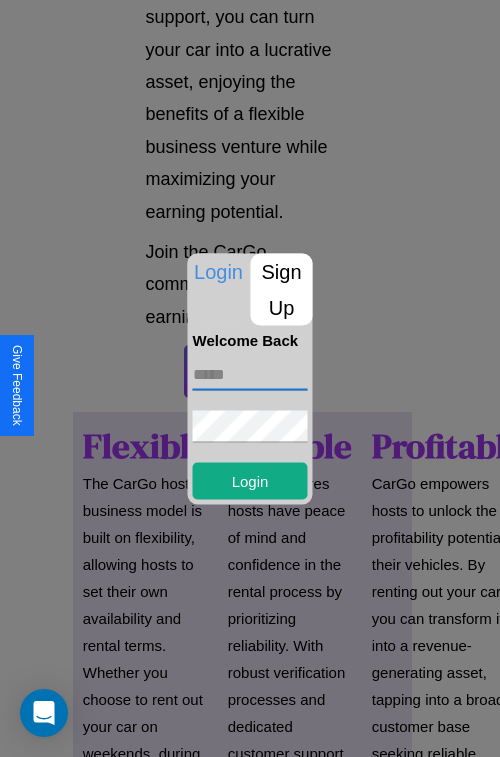 click at bounding box center (250, 374) 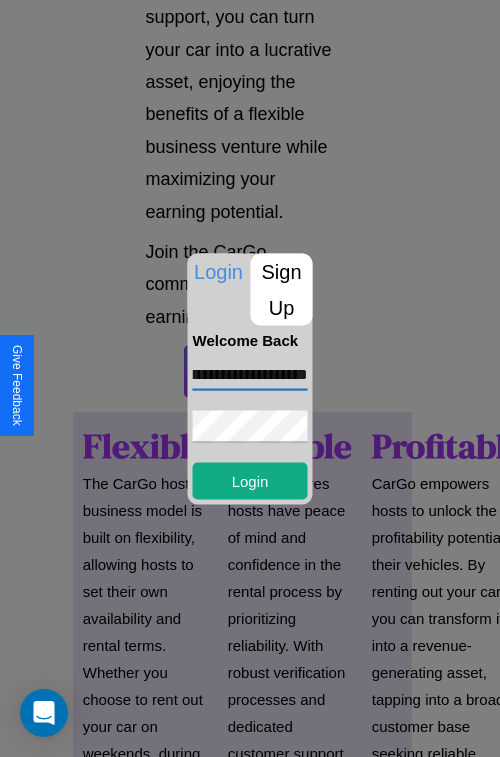 scroll, scrollTop: 0, scrollLeft: 58, axis: horizontal 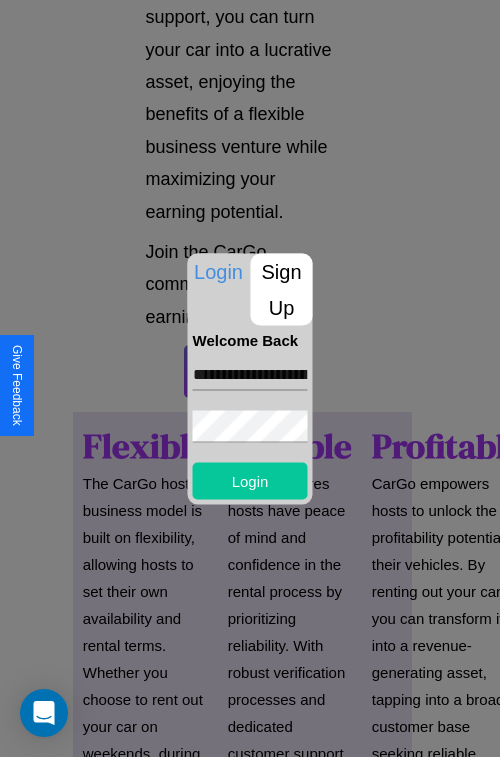click on "Login" at bounding box center [250, 480] 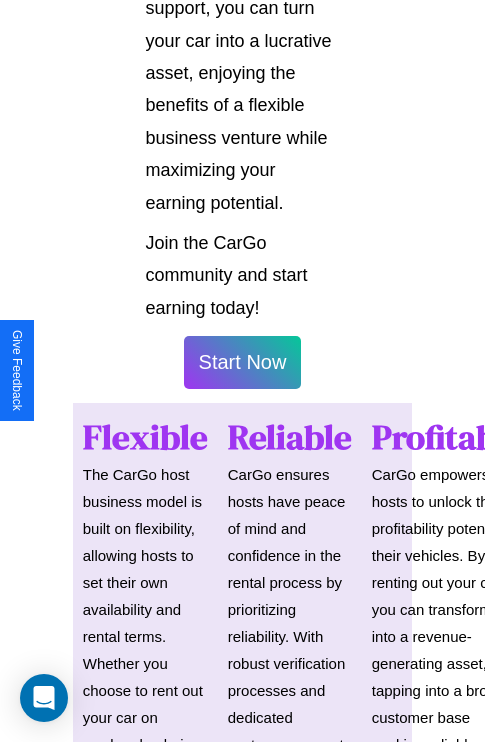 scroll, scrollTop: 1419, scrollLeft: 0, axis: vertical 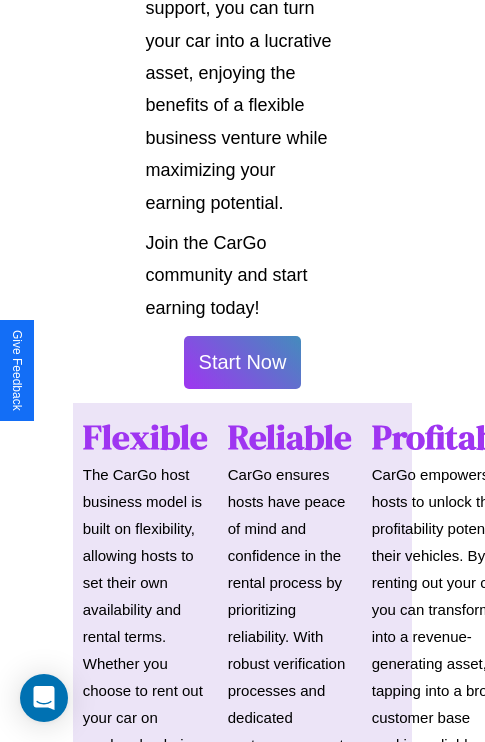 click on "Start Now" at bounding box center (243, 362) 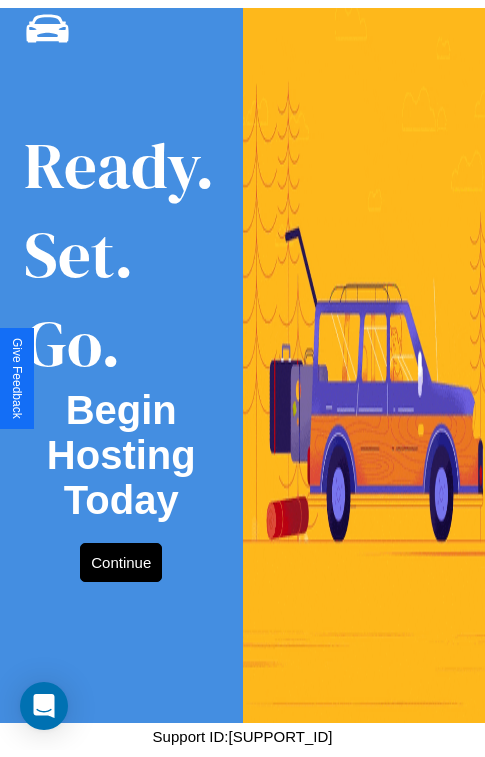 scroll, scrollTop: 0, scrollLeft: 0, axis: both 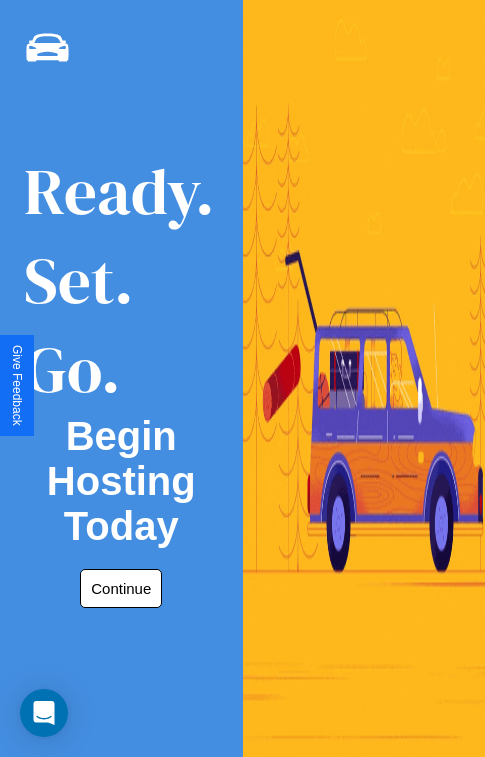 click on "Continue" at bounding box center (121, 588) 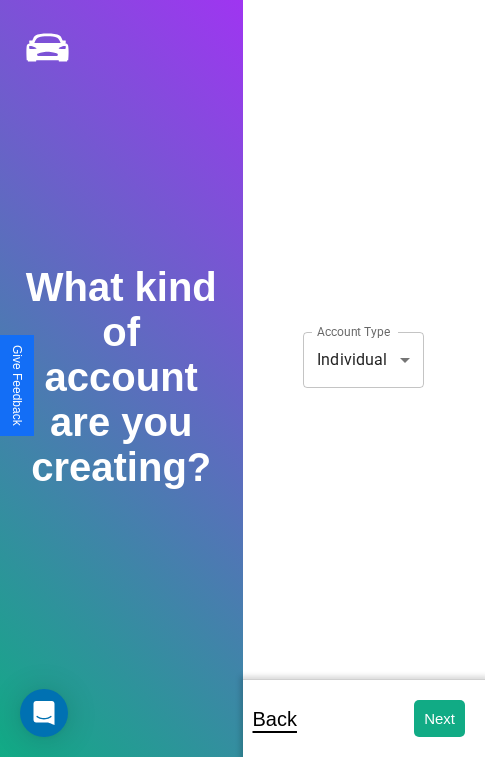 click on "**********" at bounding box center [242, 392] 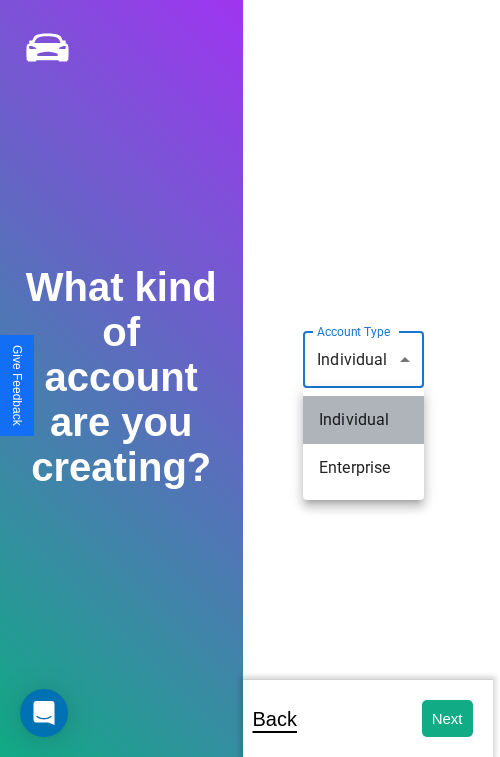 click on "Individual" at bounding box center [363, 420] 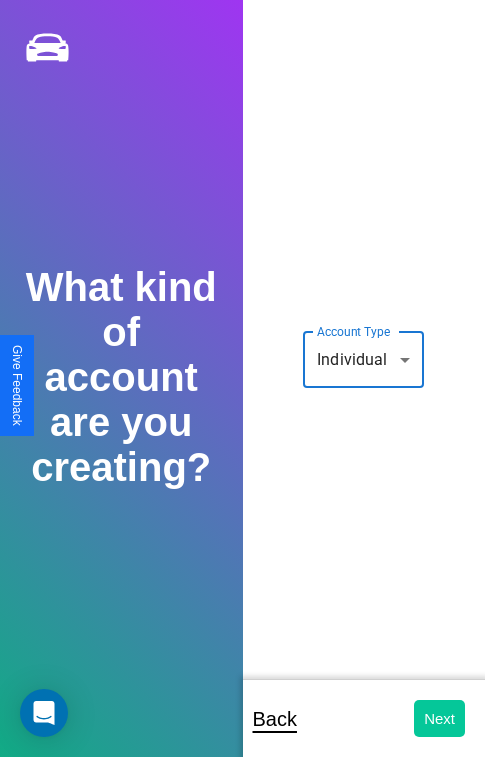 click on "Next" at bounding box center (439, 718) 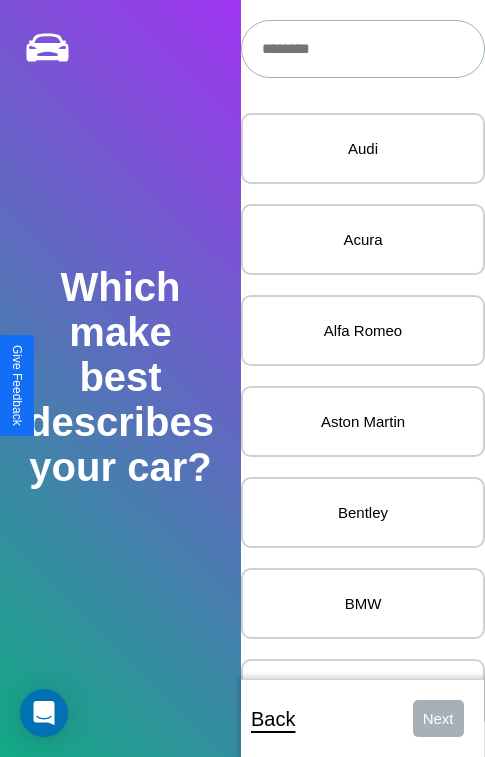 scroll, scrollTop: 27, scrollLeft: 0, axis: vertical 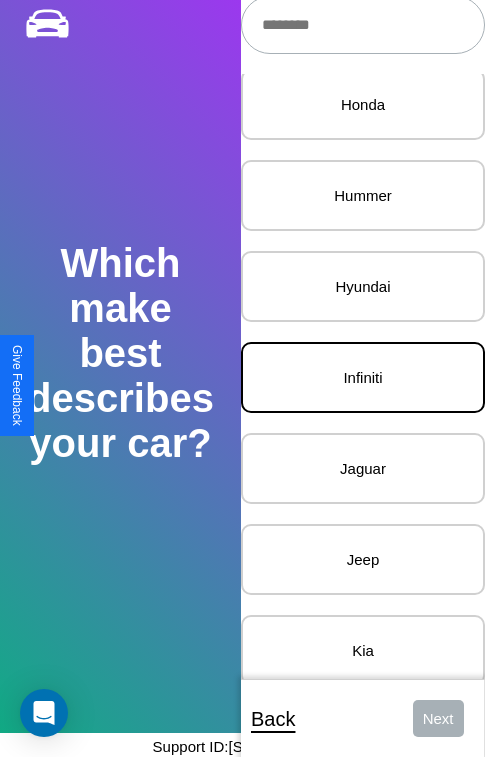click on "Infiniti" at bounding box center (363, 377) 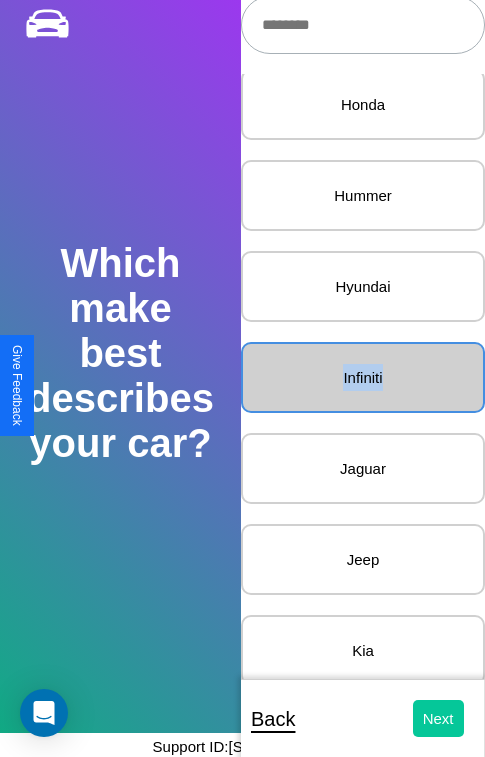 click on "Next" at bounding box center [438, 718] 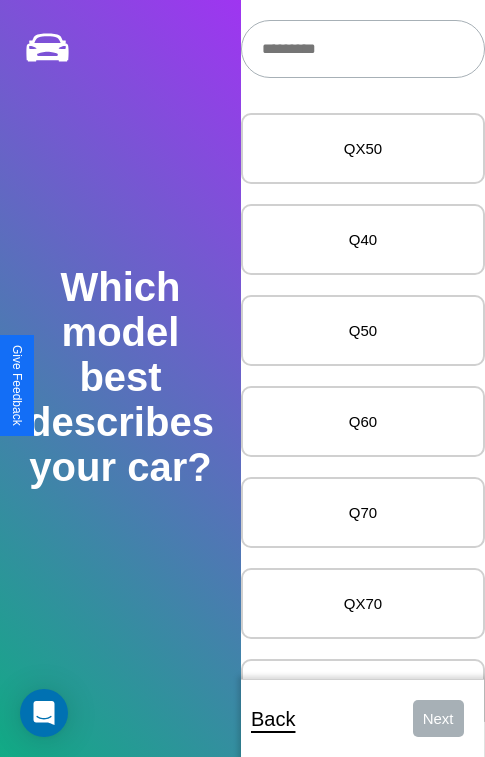 scroll, scrollTop: 27, scrollLeft: 0, axis: vertical 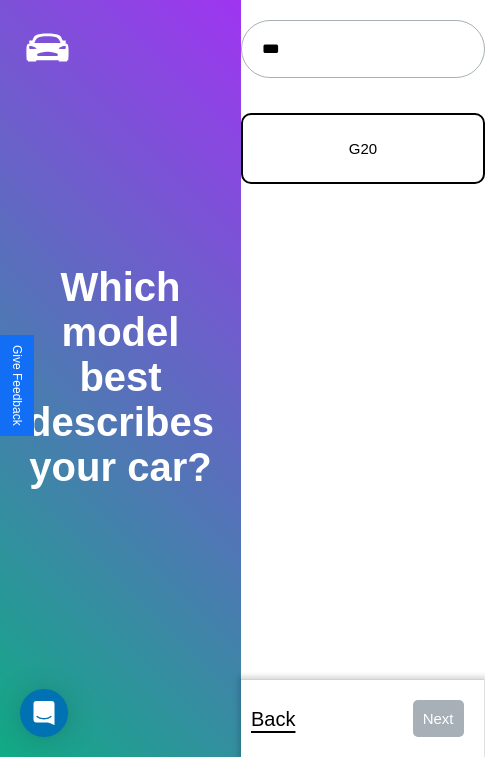 type on "***" 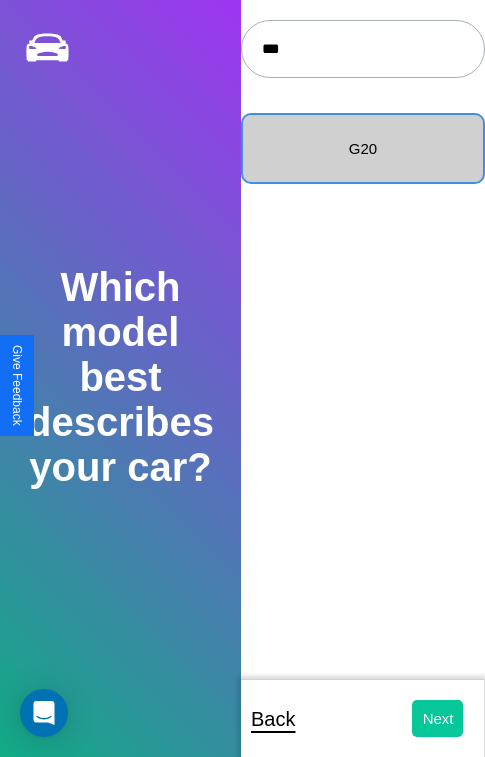 click on "Next" at bounding box center (438, 718) 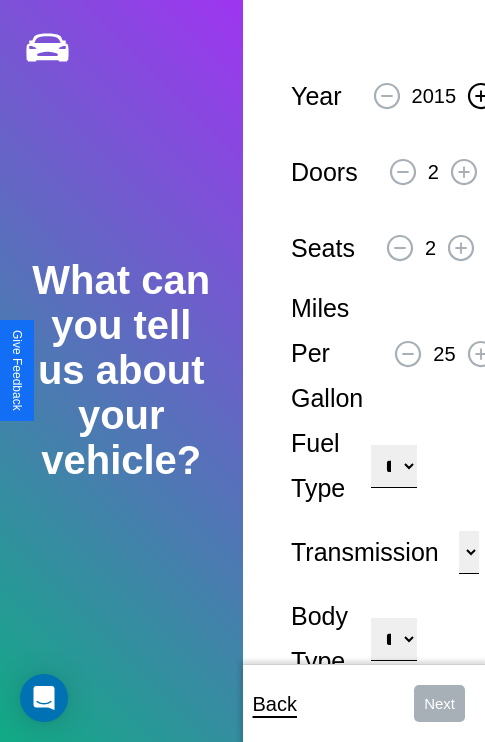 click 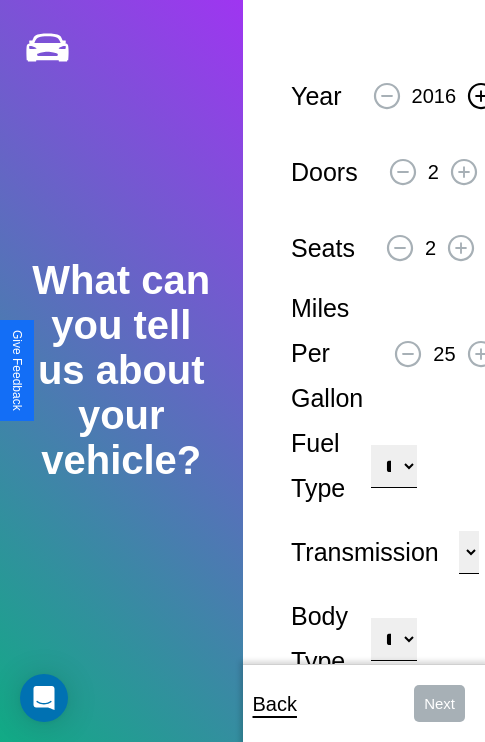click 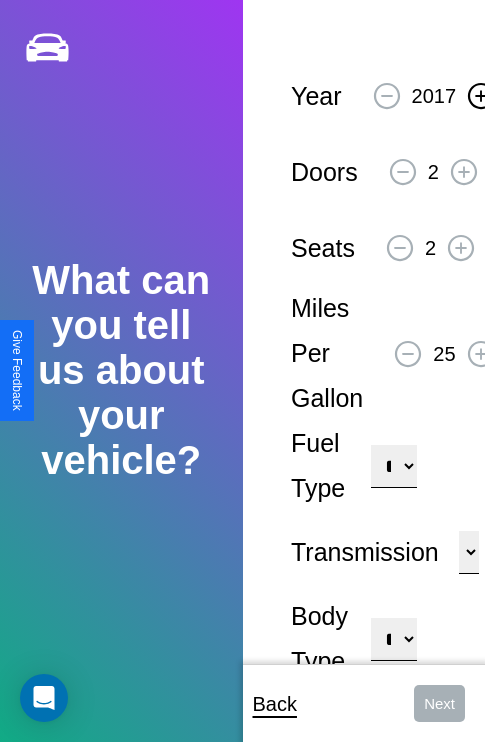click 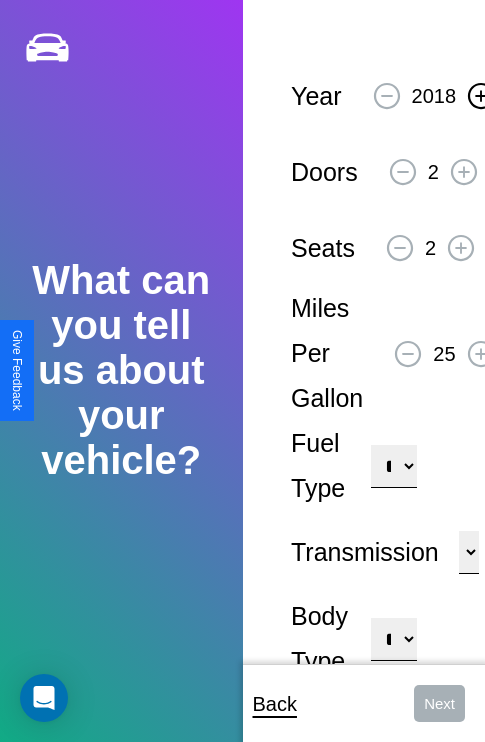click 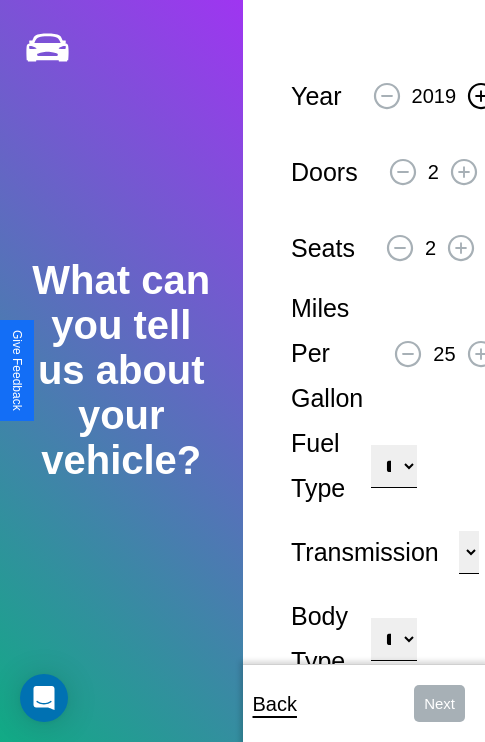 click 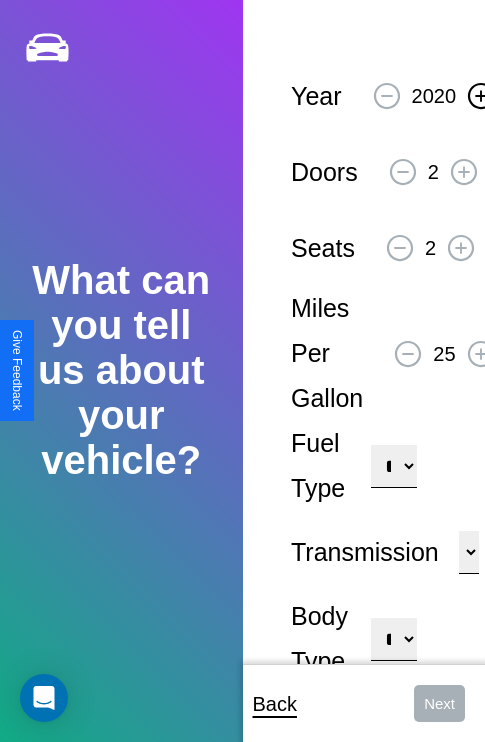 click 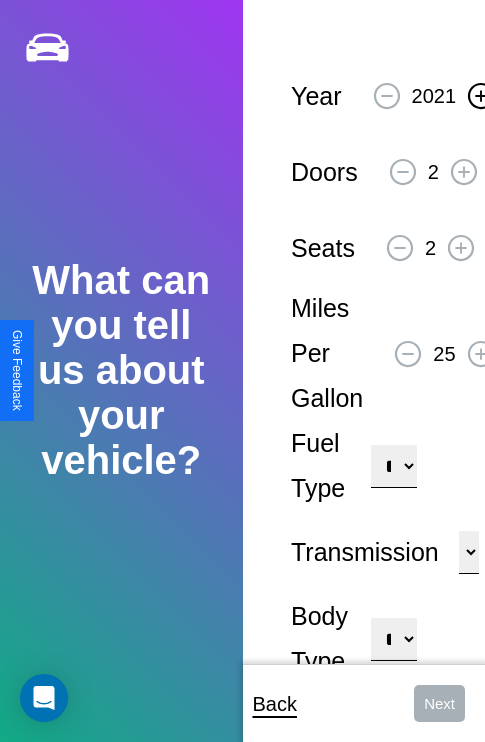 click 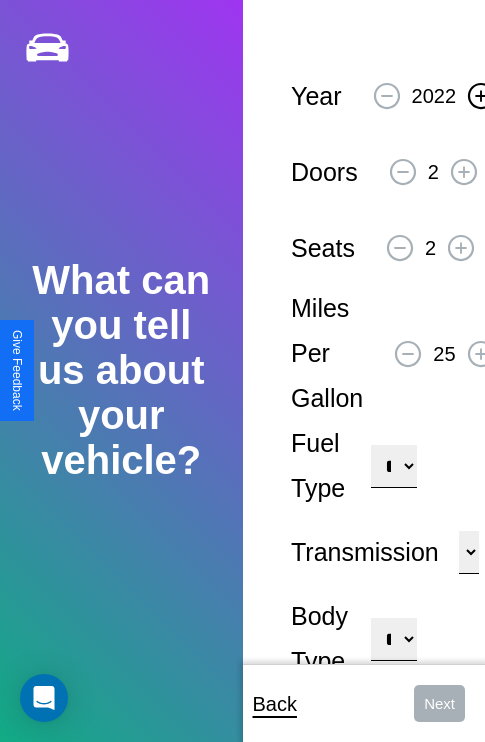 click 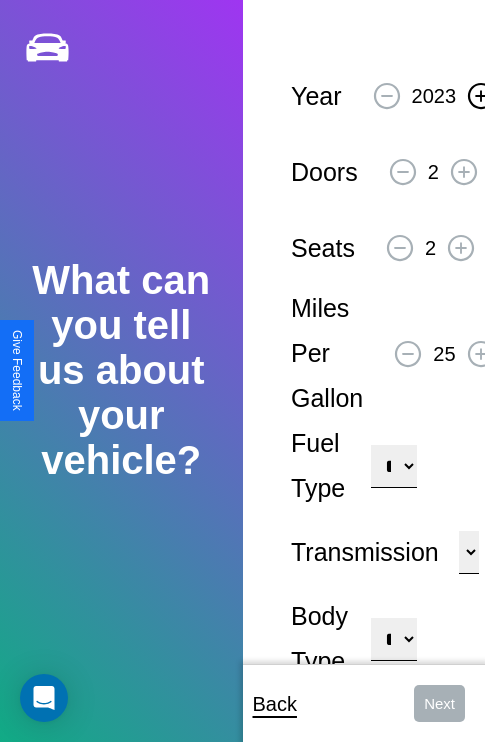 click 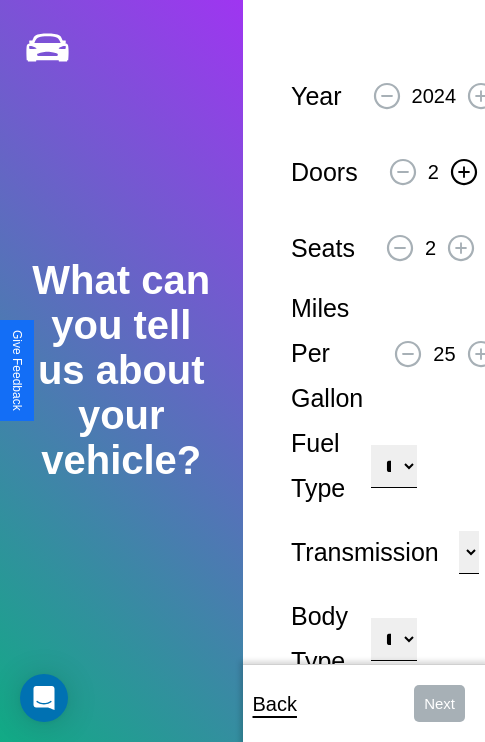 click 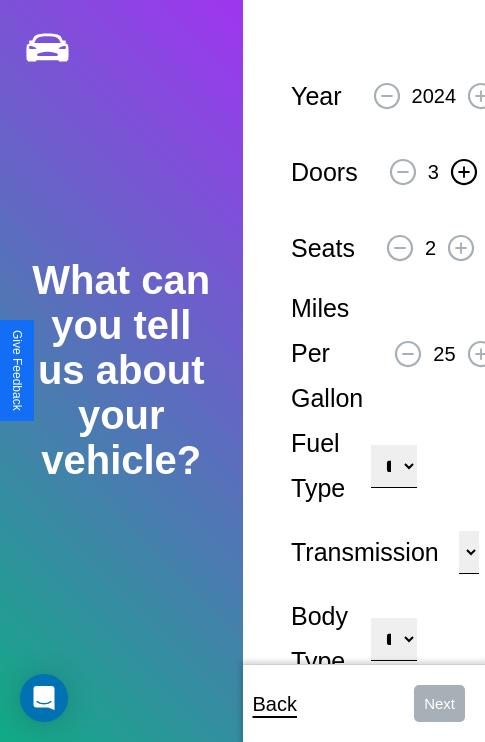 click 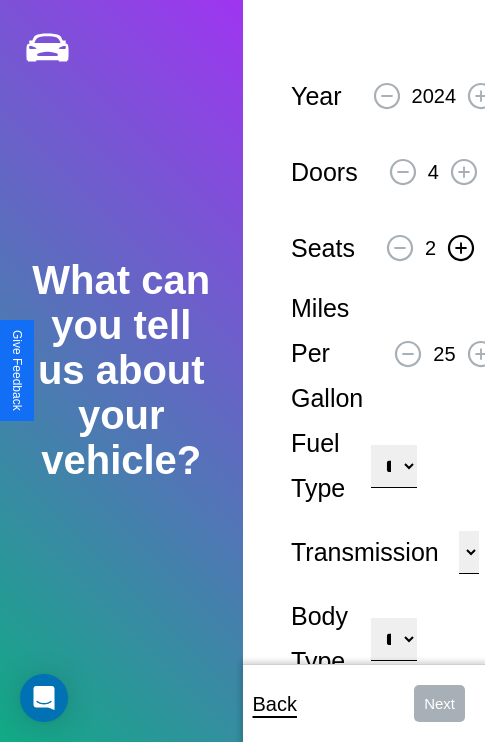 click 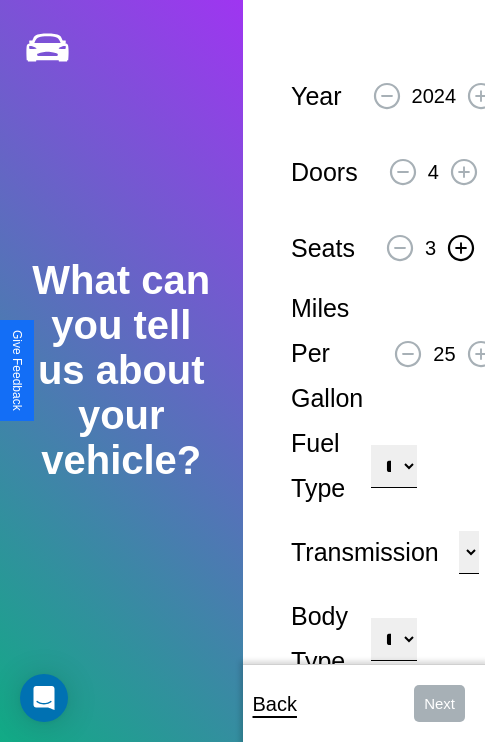 click 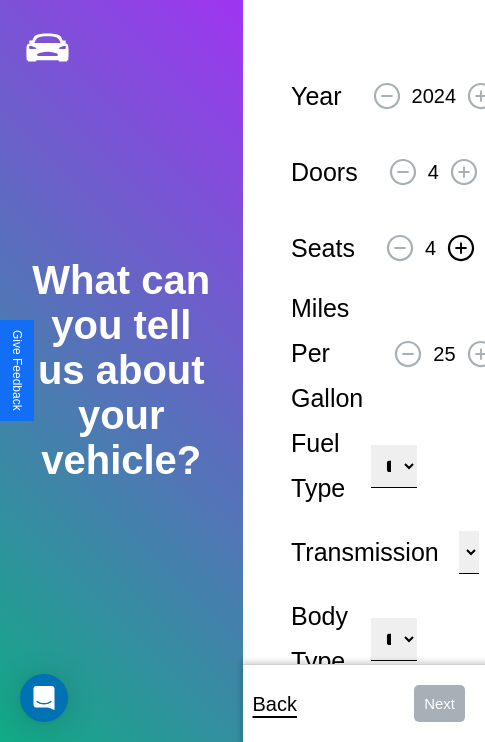 click on "**********" at bounding box center (393, 466) 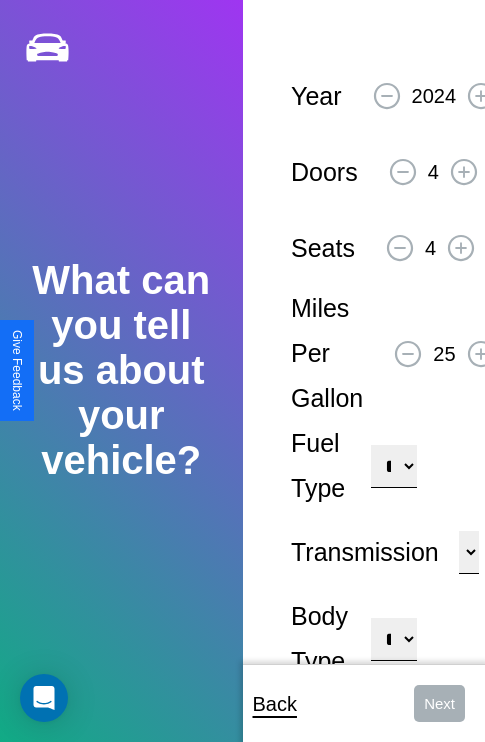 select on "******" 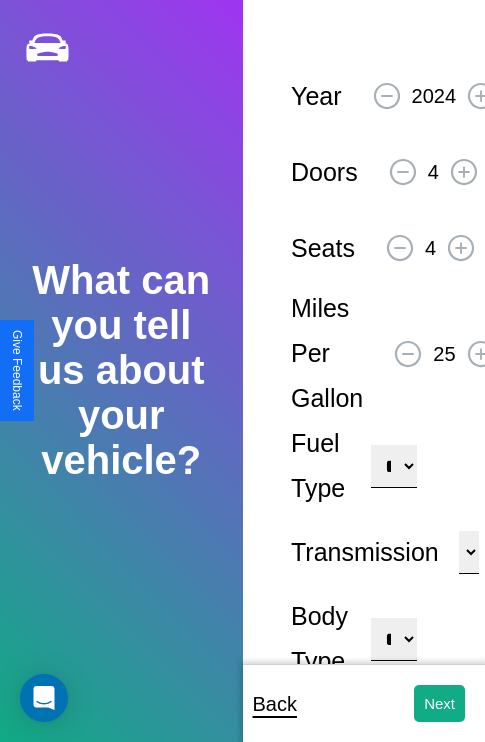 click on "**********" at bounding box center [393, 639] 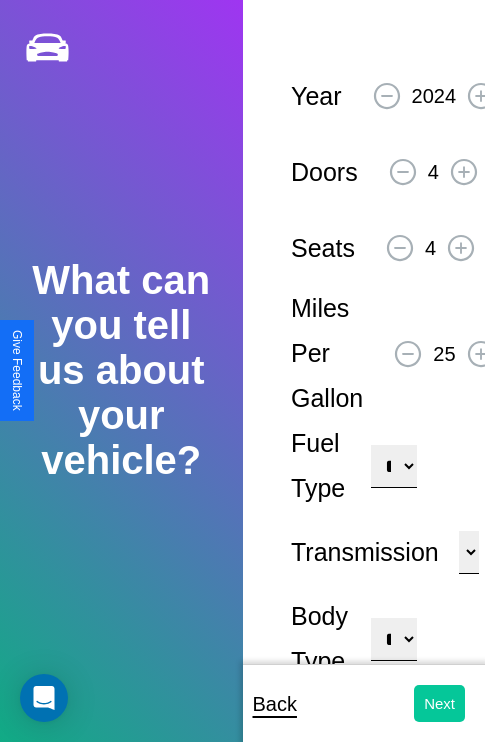click on "Next" at bounding box center [439, 703] 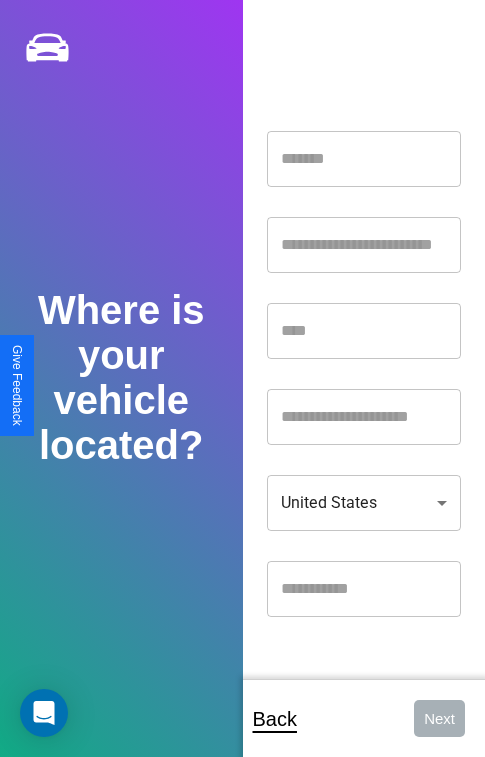 click at bounding box center (364, 159) 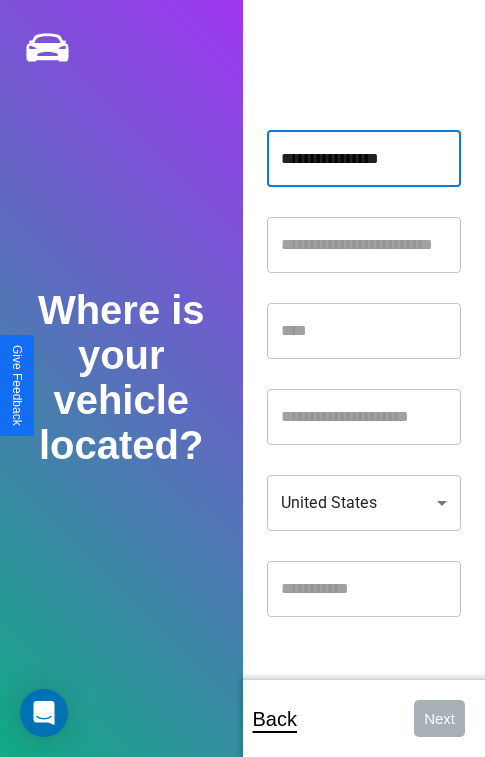 type on "**********" 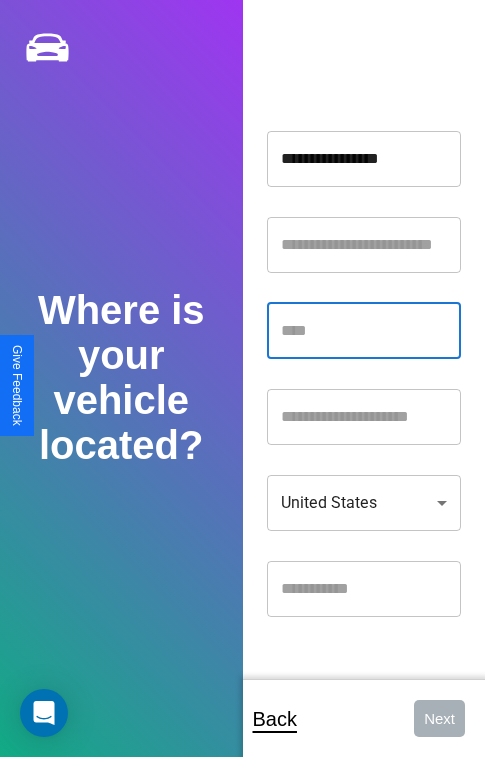 click at bounding box center [364, 331] 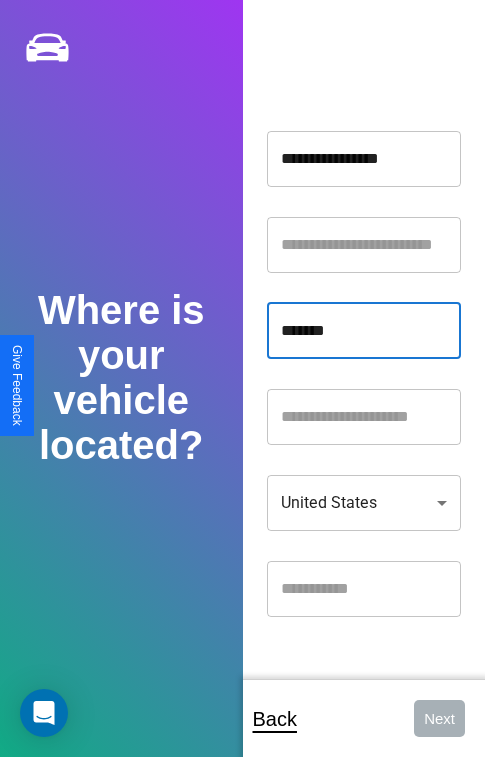 type on "*******" 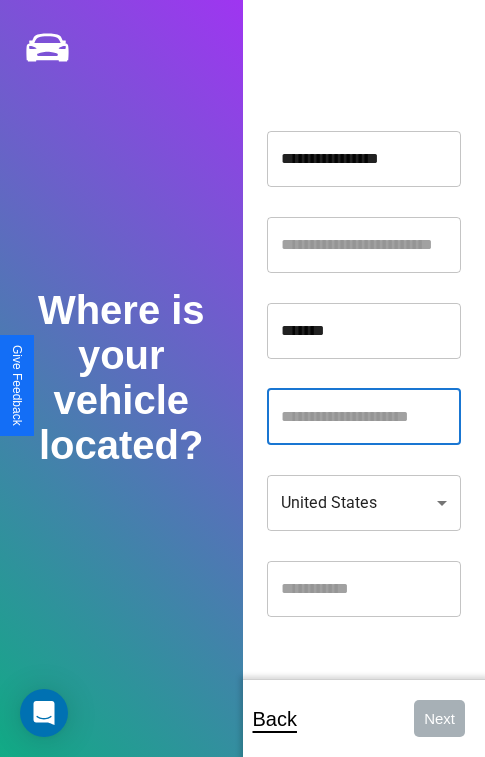 click at bounding box center (364, 417) 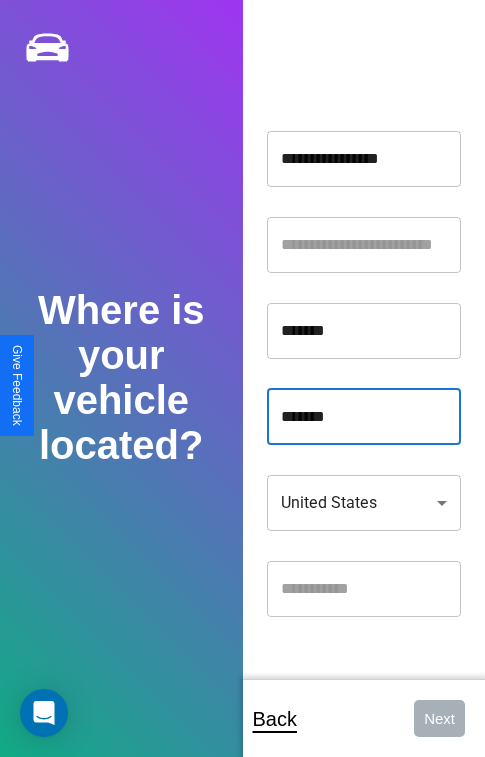 type on "*******" 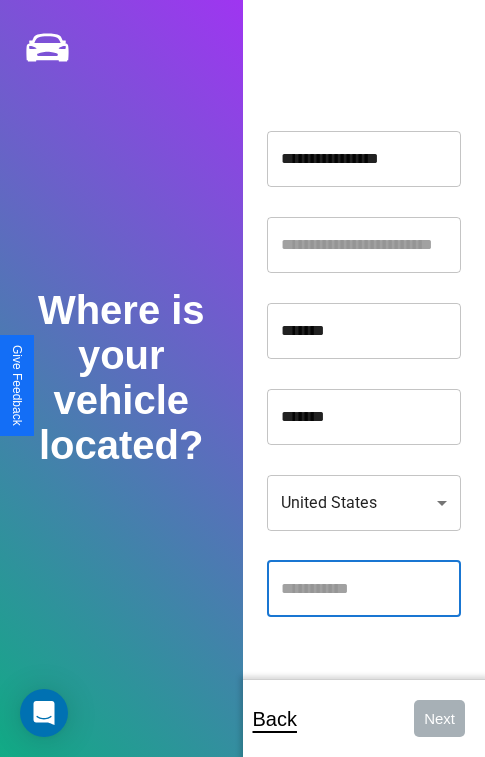 click at bounding box center [364, 589] 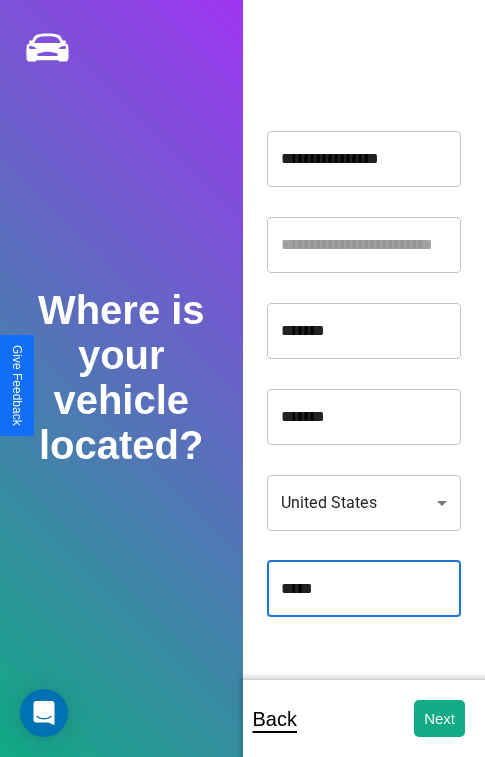 type on "*****" 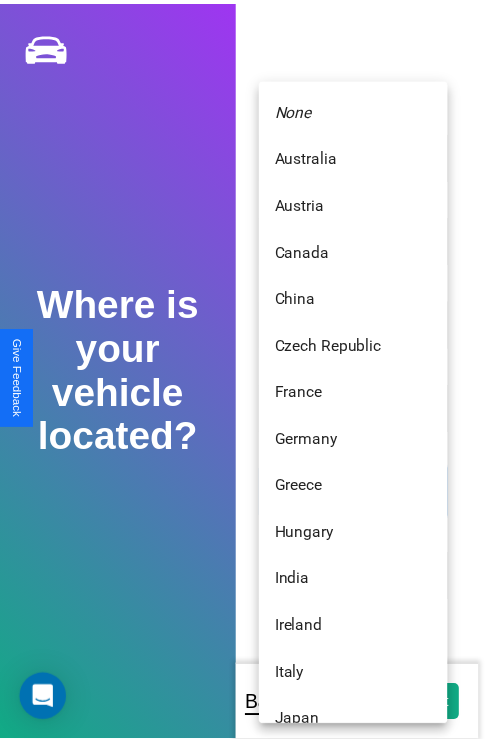 scroll, scrollTop: 459, scrollLeft: 0, axis: vertical 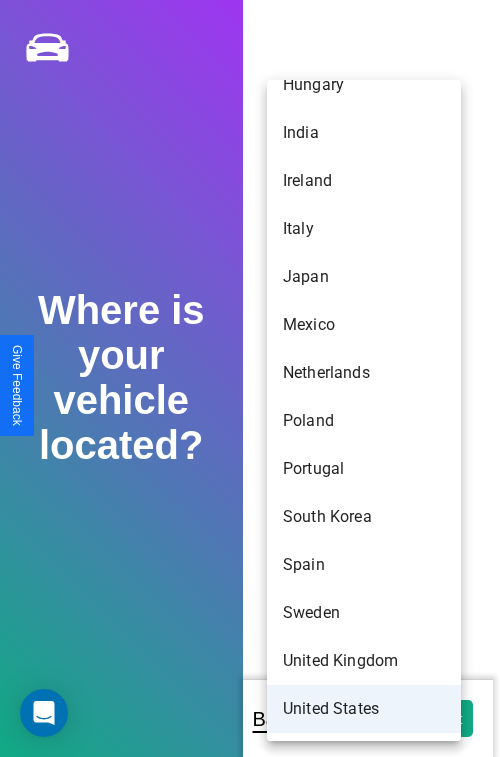 click on "United States" at bounding box center (364, 709) 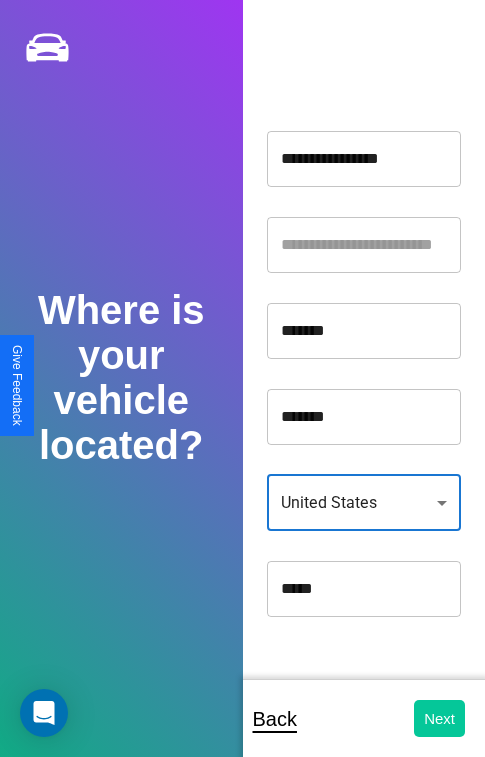 click on "Next" at bounding box center [439, 718] 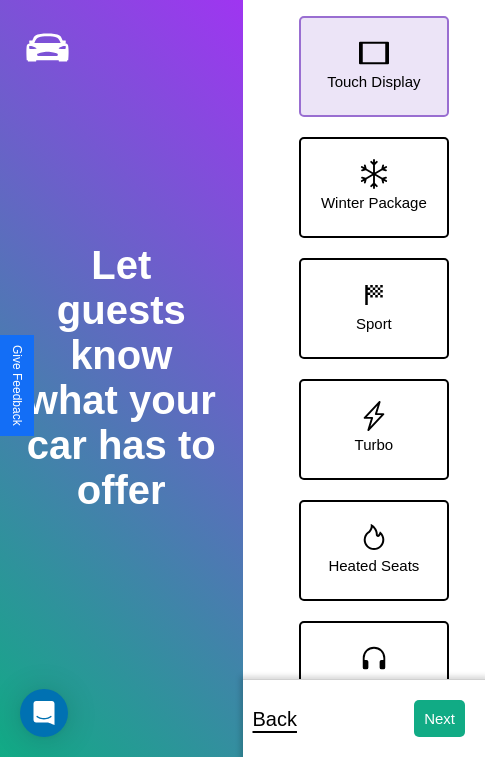 click 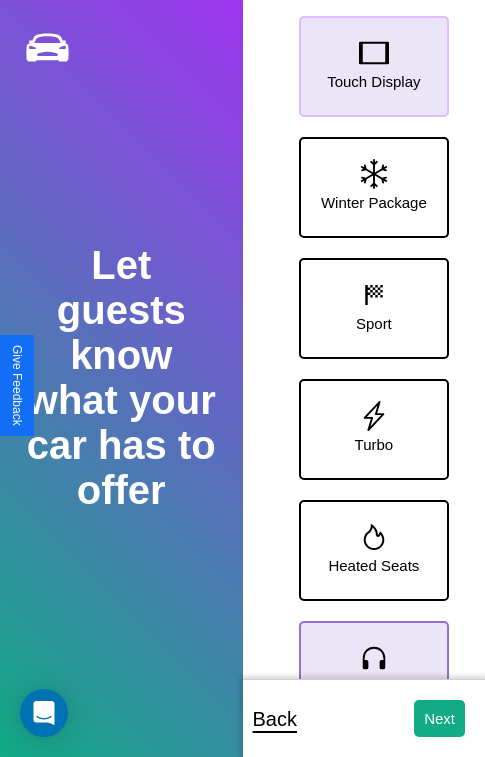 click 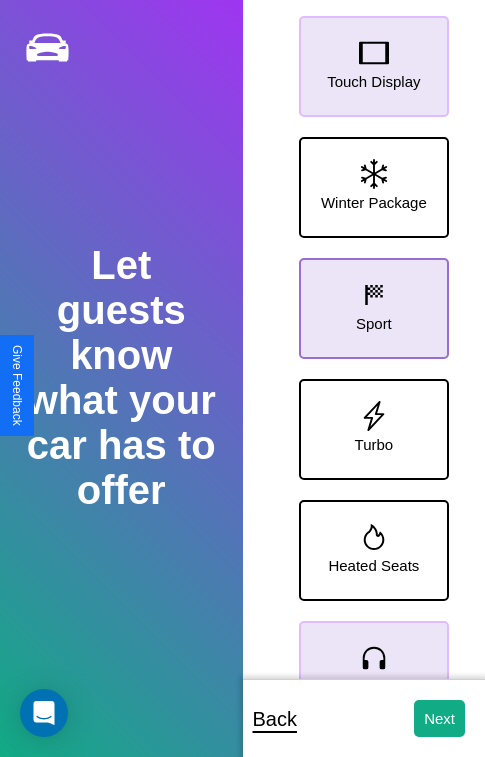 click 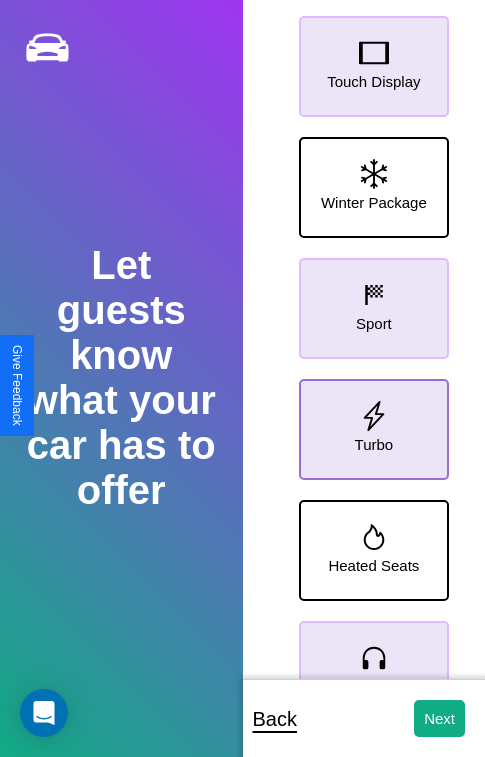 click 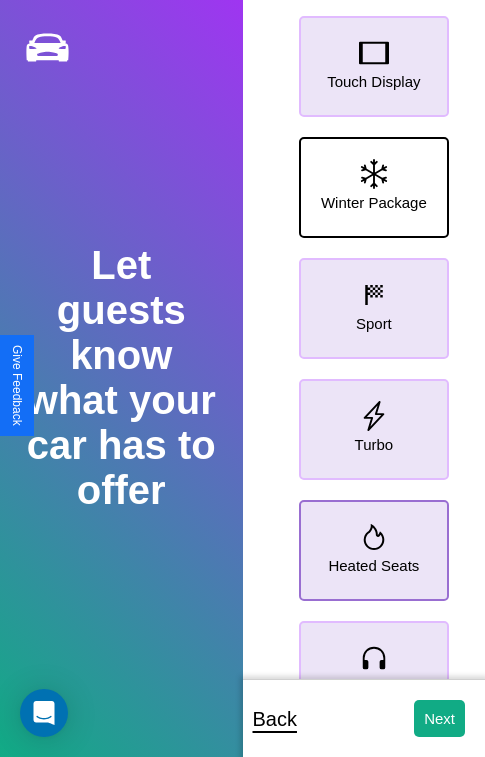 click 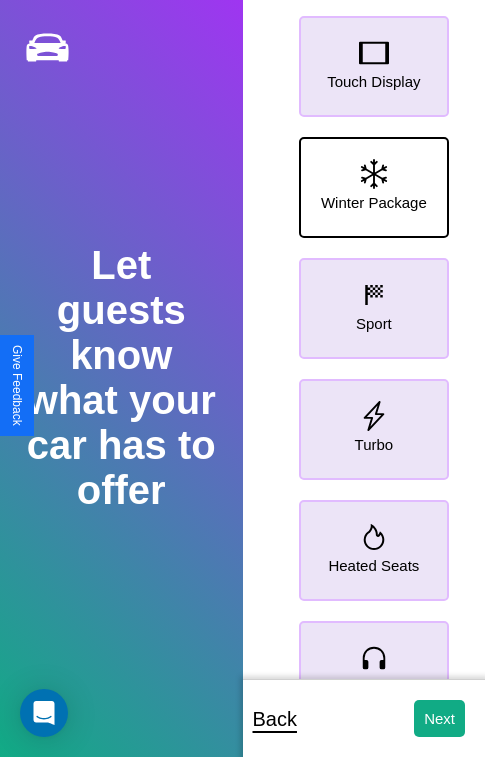 click 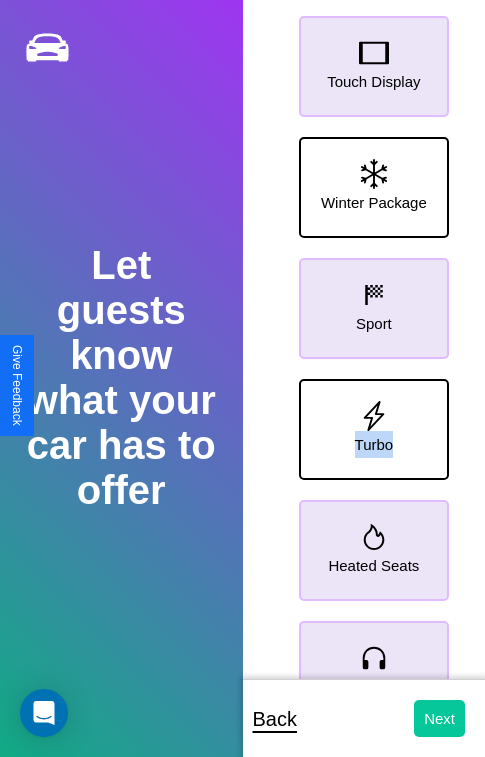 click on "Next" at bounding box center [439, 718] 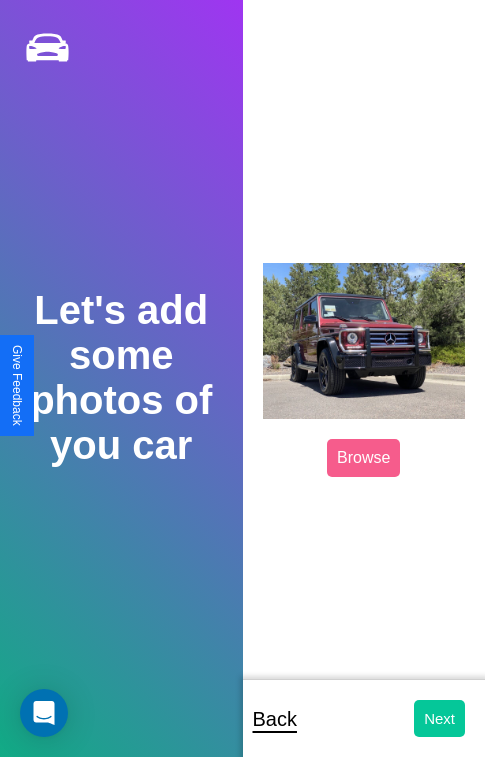 click on "Next" at bounding box center (439, 718) 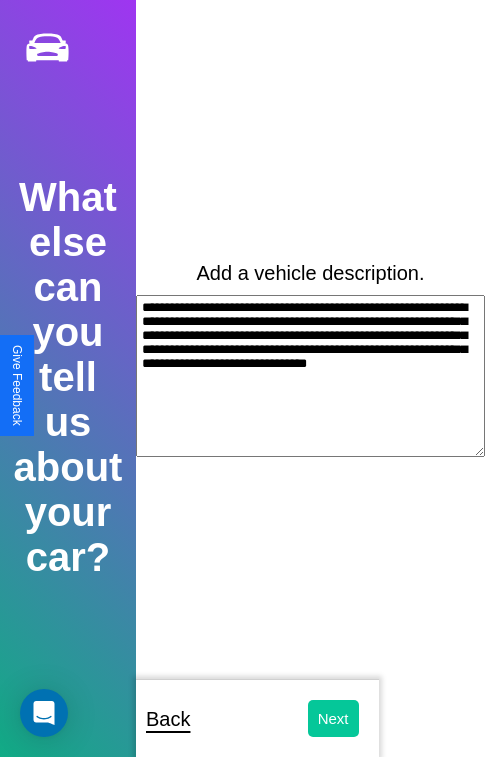 type on "**********" 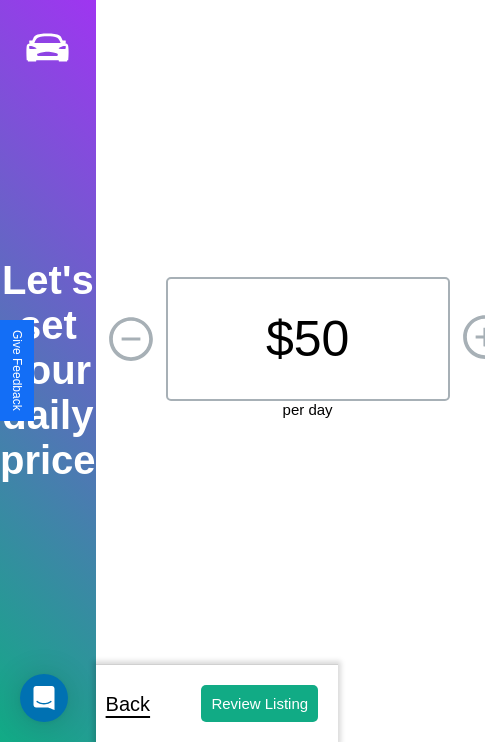 click on "$ 50" at bounding box center (308, 339) 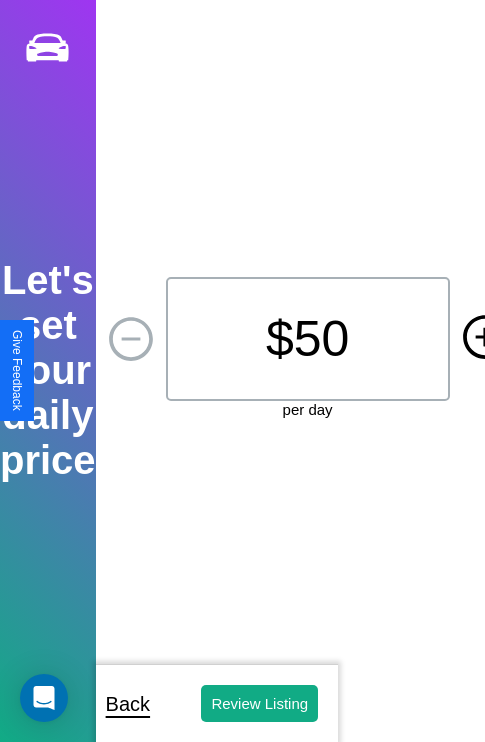 click 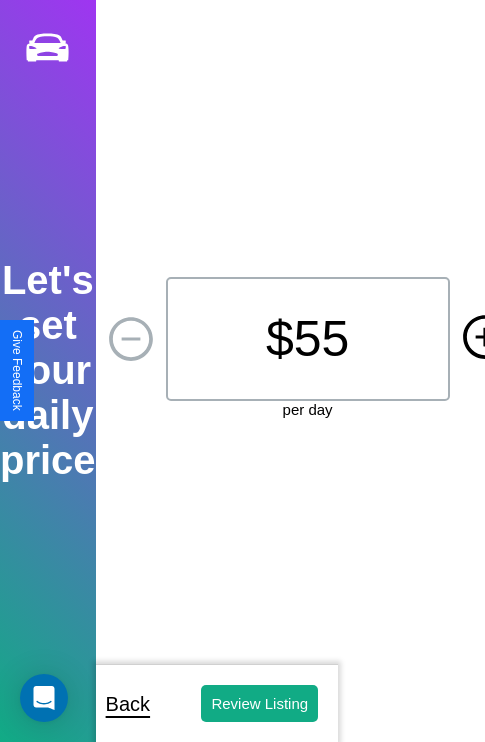 click 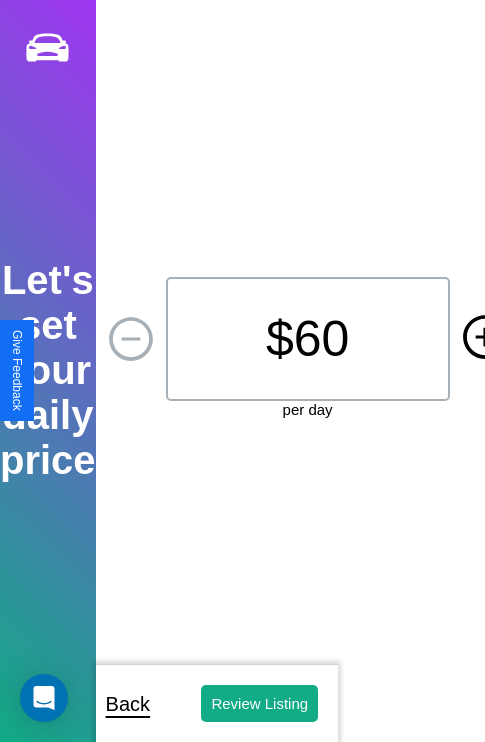 click 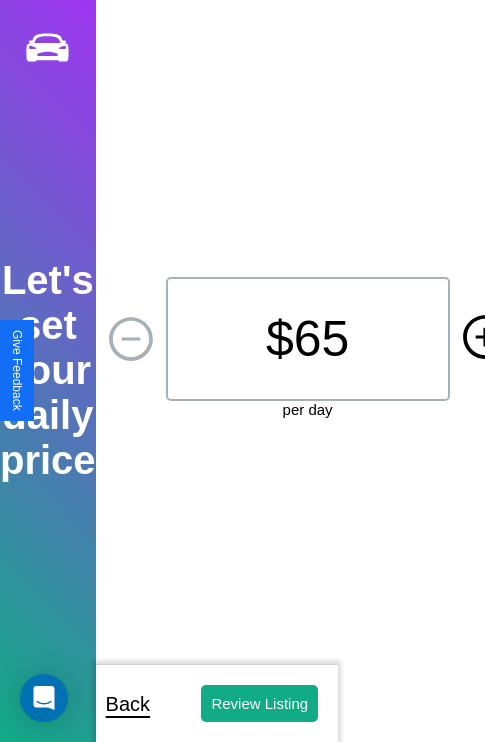 click 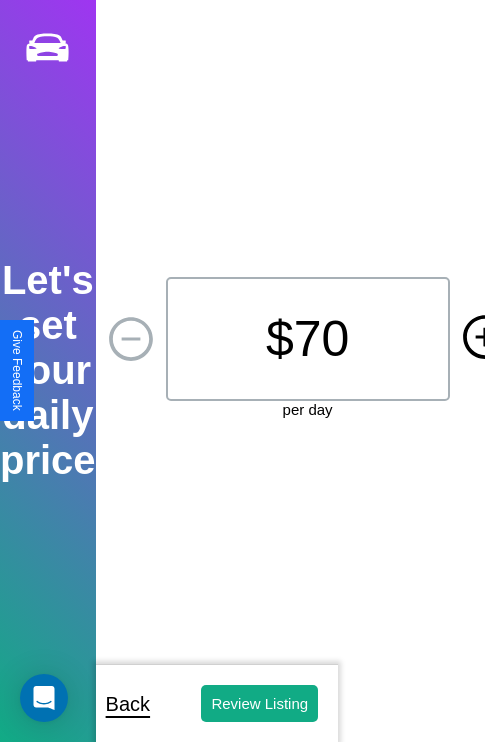 click 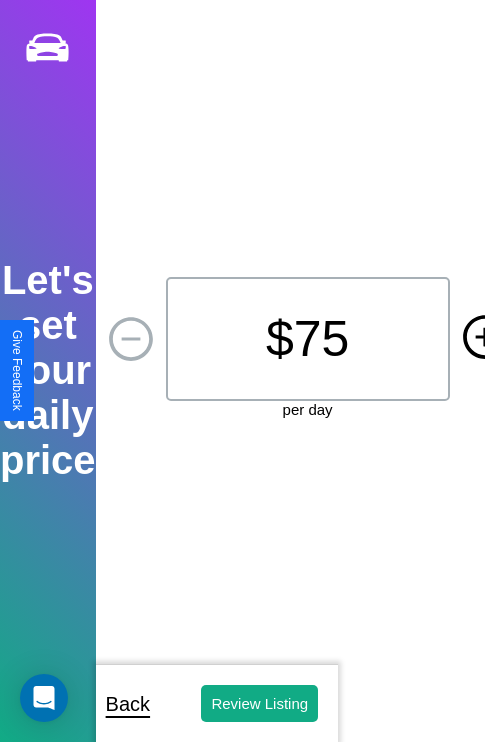 click 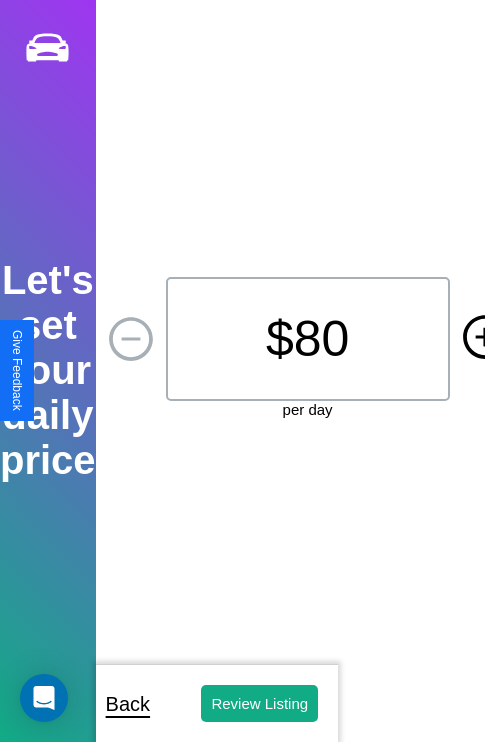 click 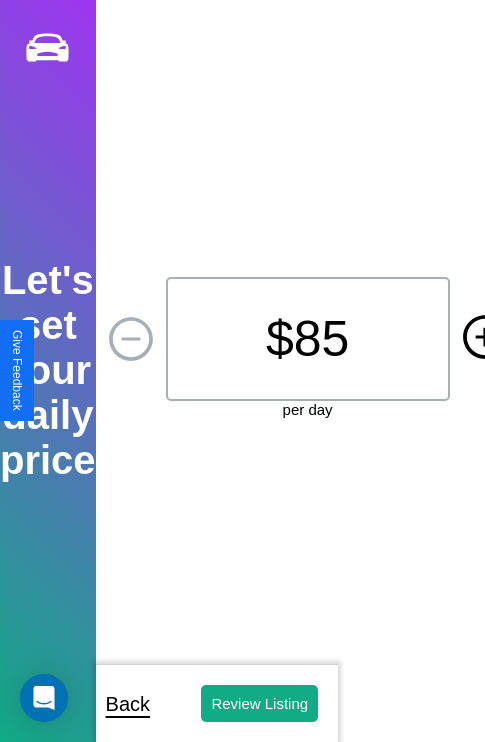 click 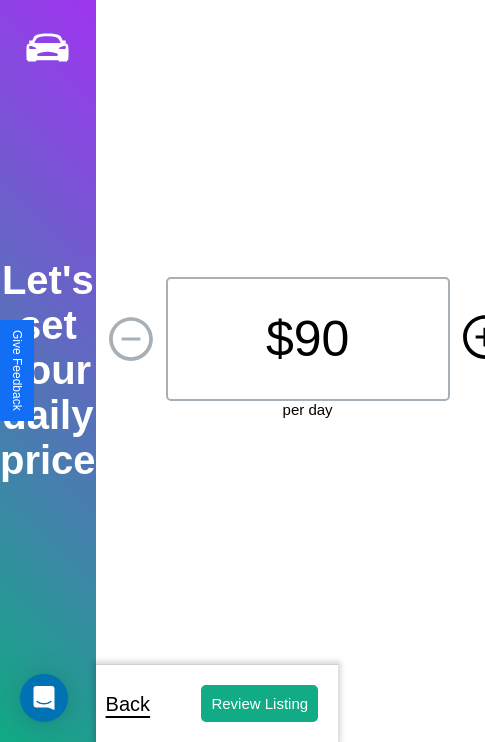 click 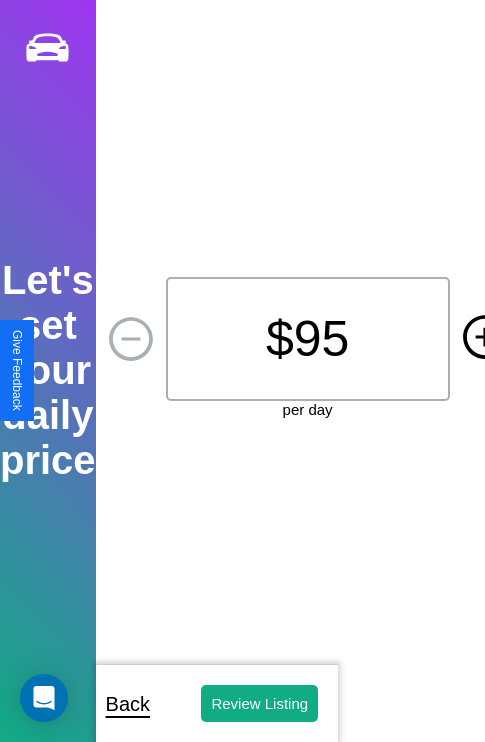 click 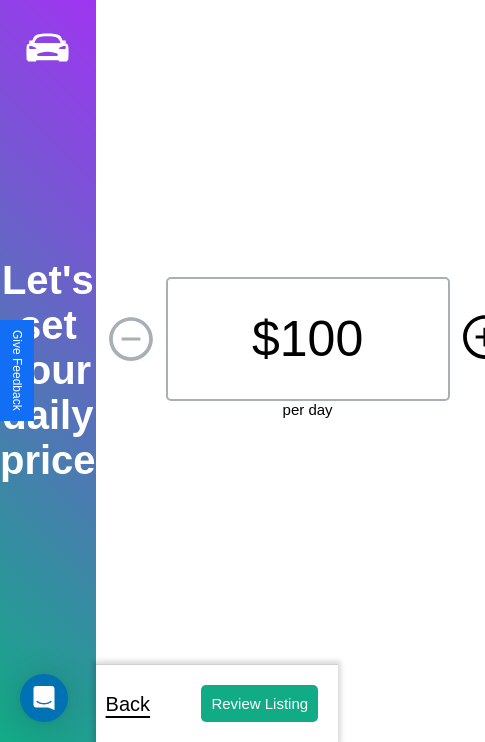 click 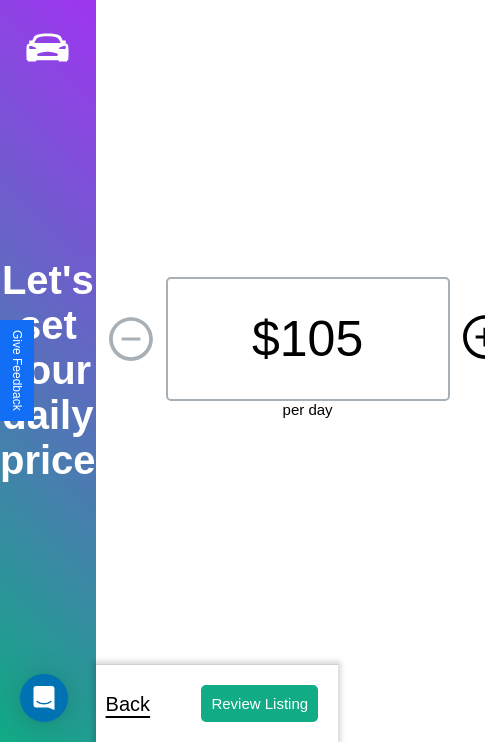 click 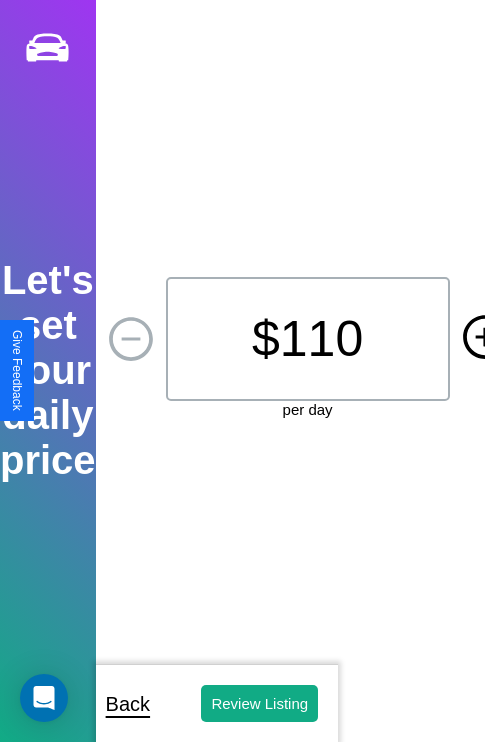 click 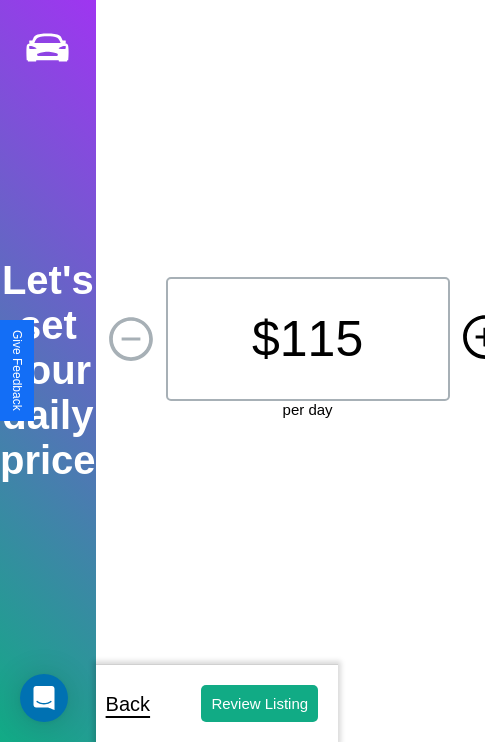 click 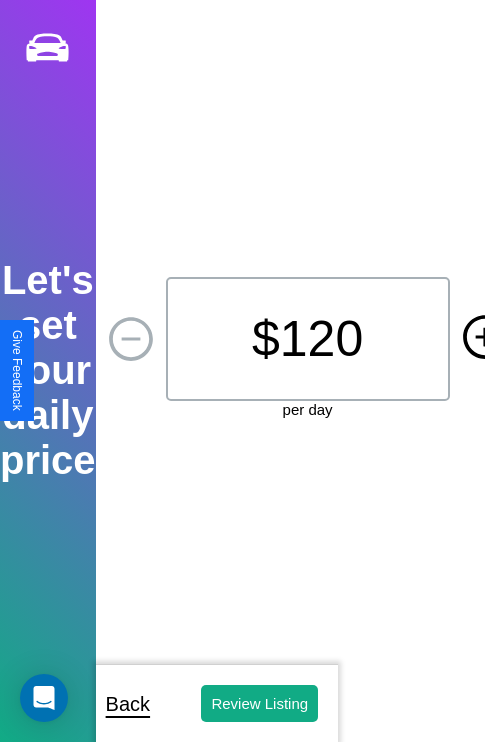 click 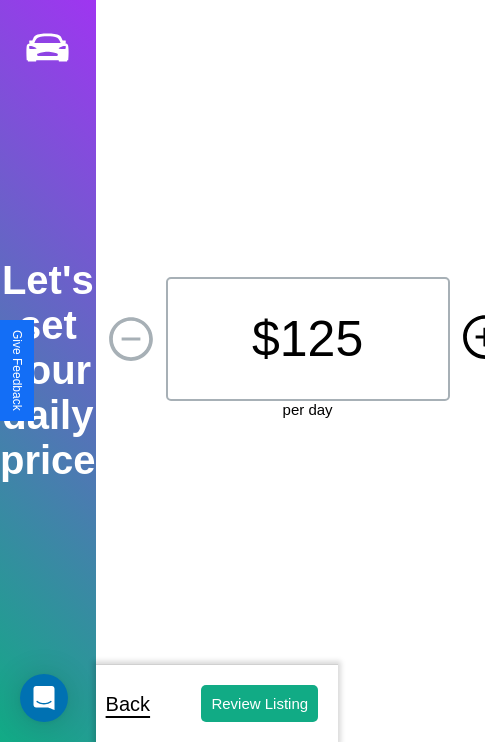 click 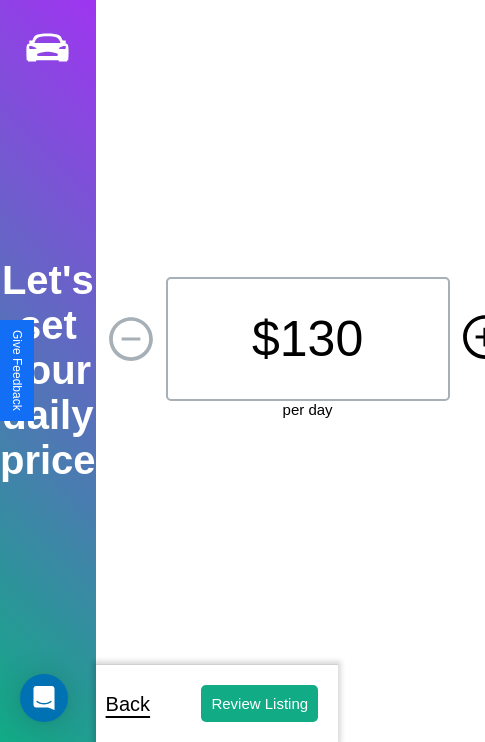 click 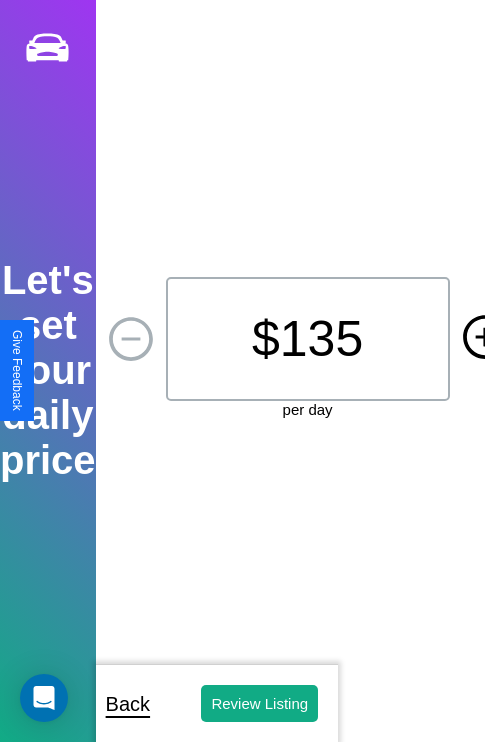 click 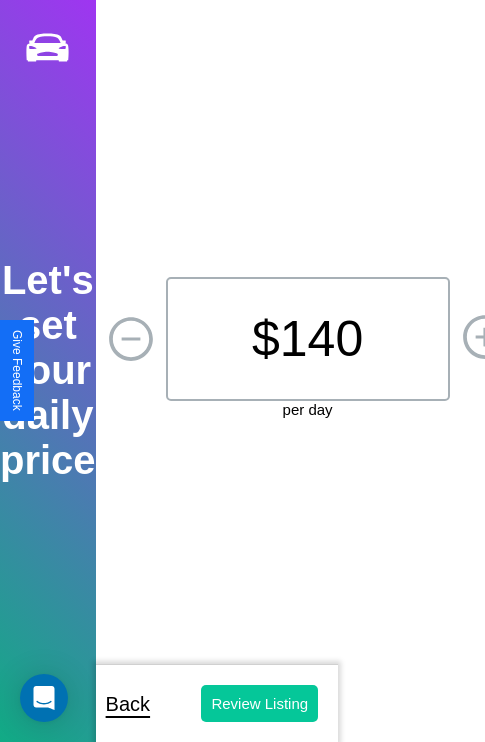 click on "Review Listing" at bounding box center [259, 703] 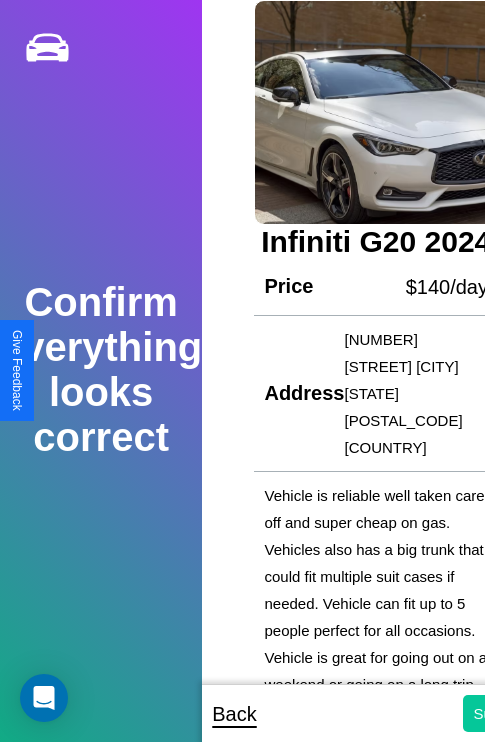 click on "Submit" at bounding box center [496, 713] 